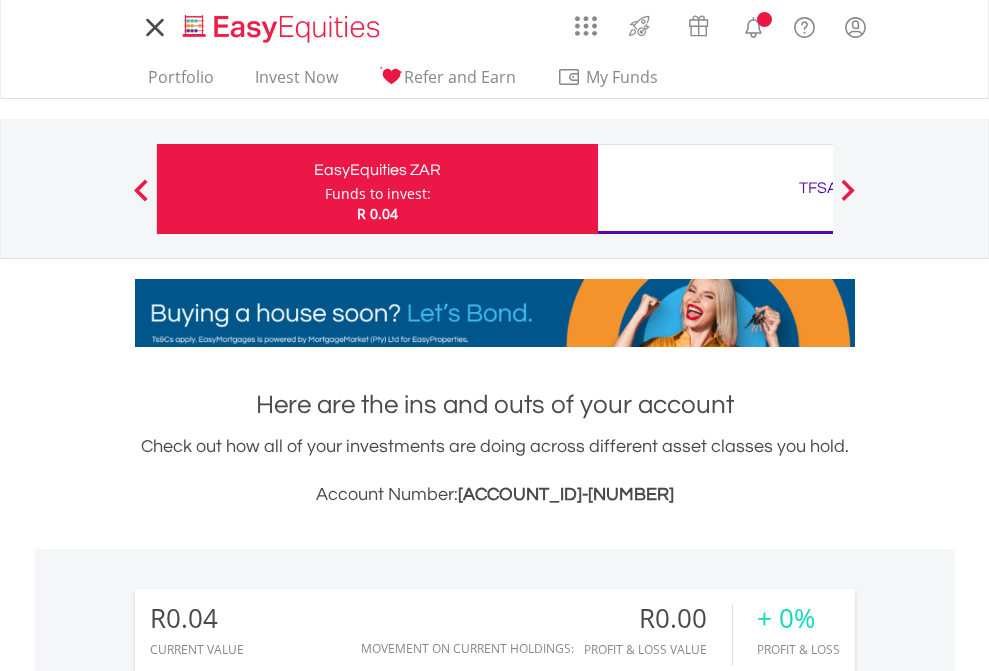 scroll, scrollTop: 0, scrollLeft: 0, axis: both 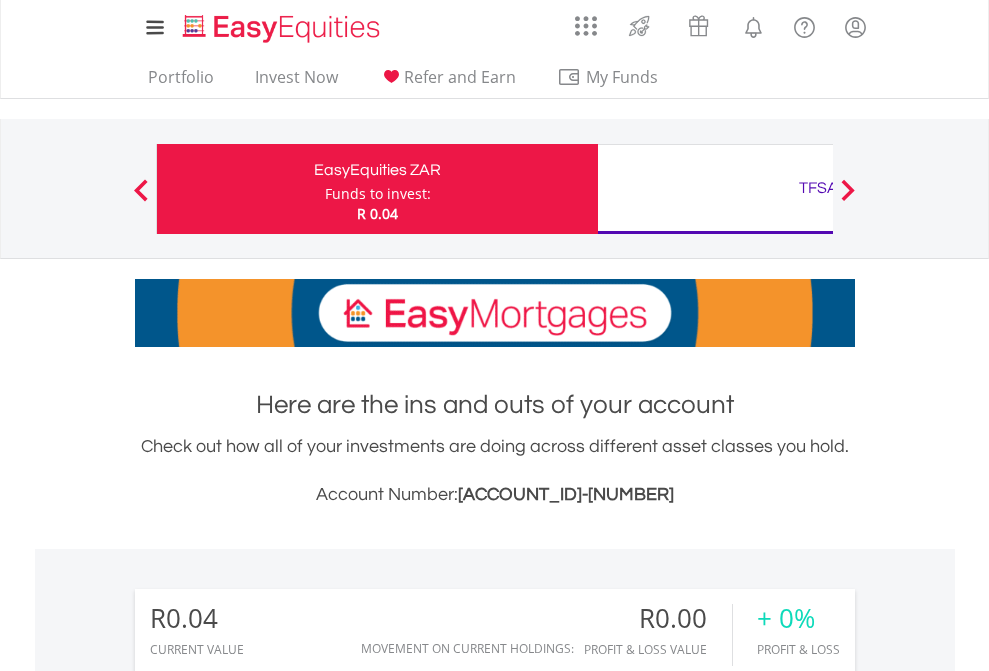 click on "Funds to invest:" at bounding box center [378, 194] 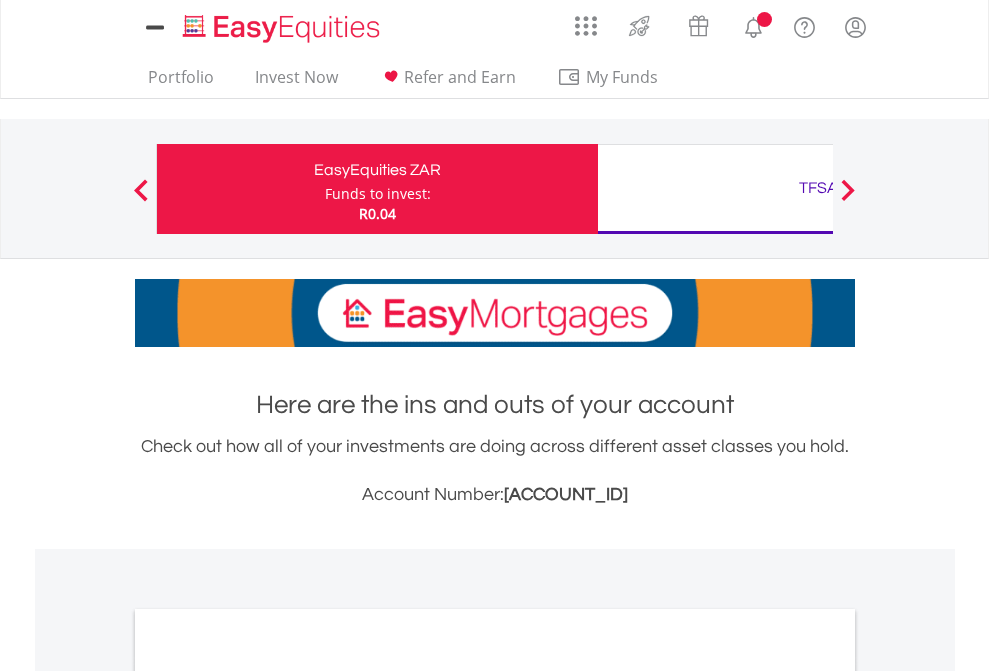 scroll, scrollTop: 0, scrollLeft: 0, axis: both 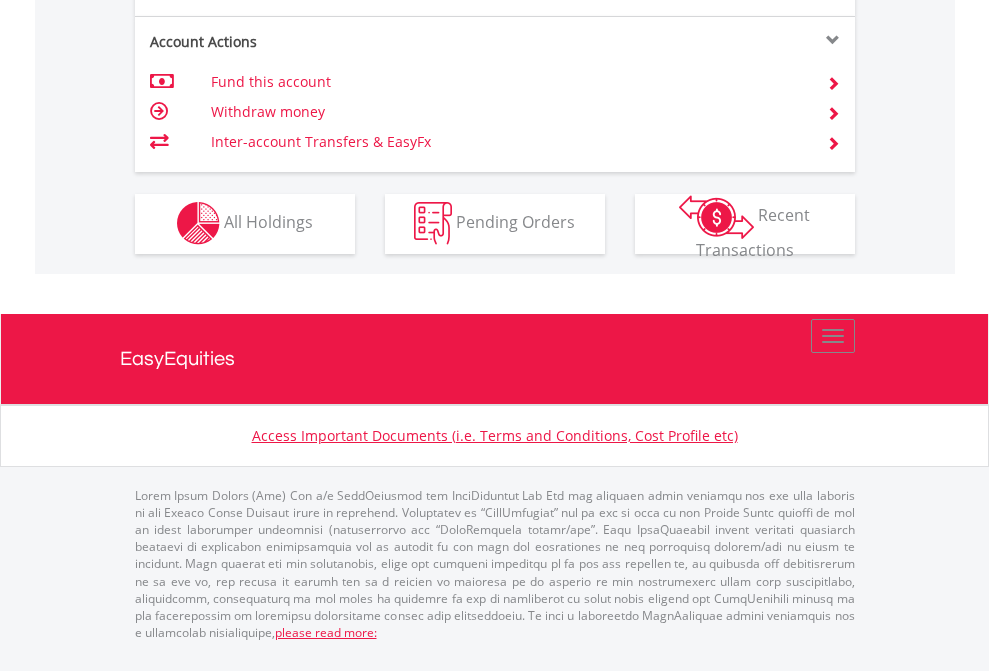click on "Investment types" at bounding box center (706, -353) 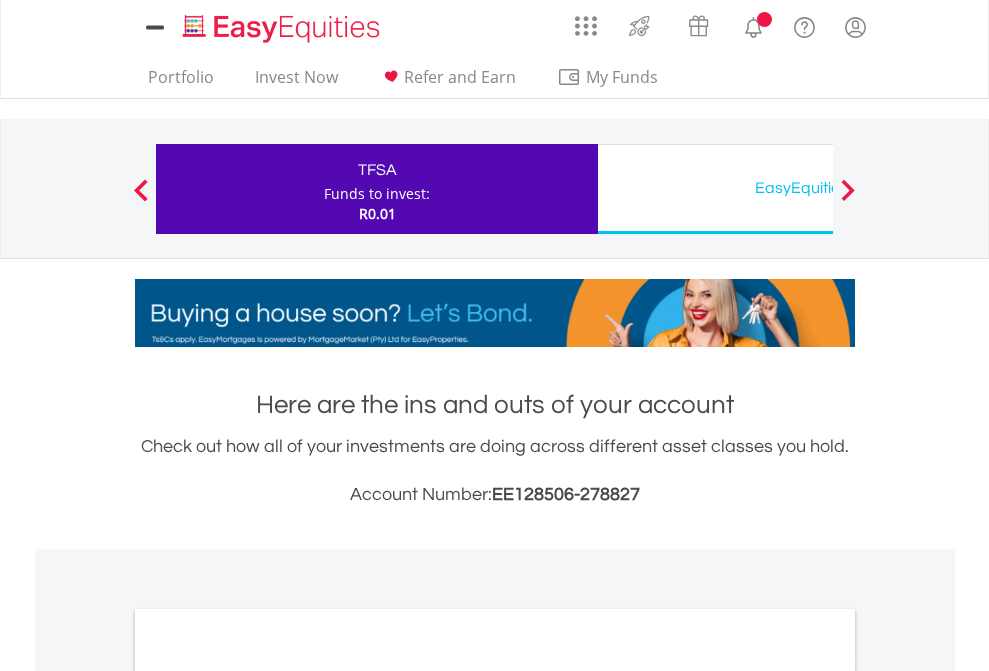 scroll, scrollTop: 0, scrollLeft: 0, axis: both 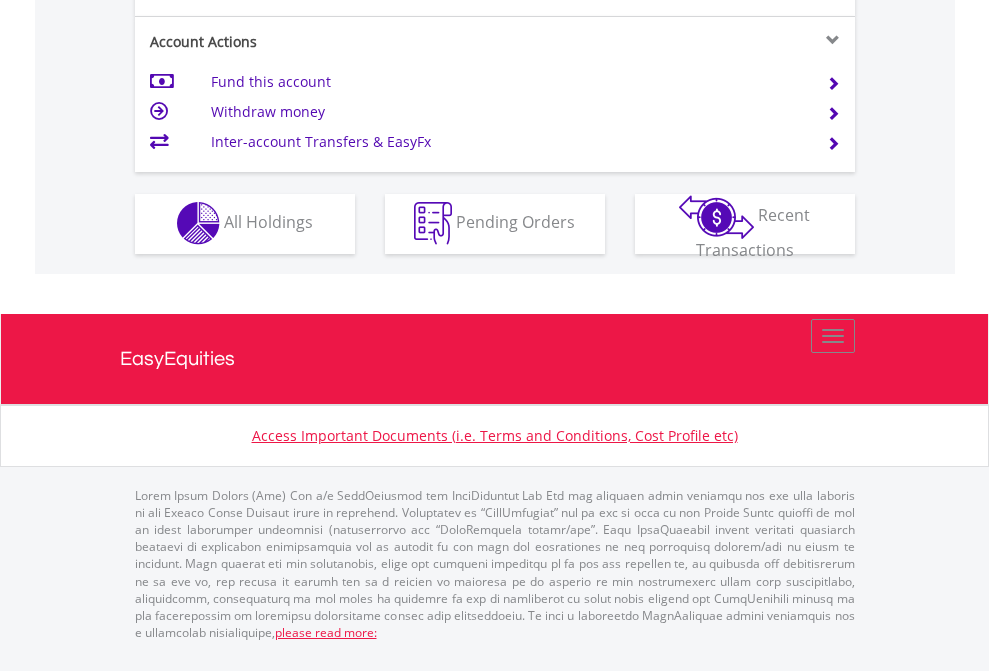 click on "Investment types" at bounding box center [706, -353] 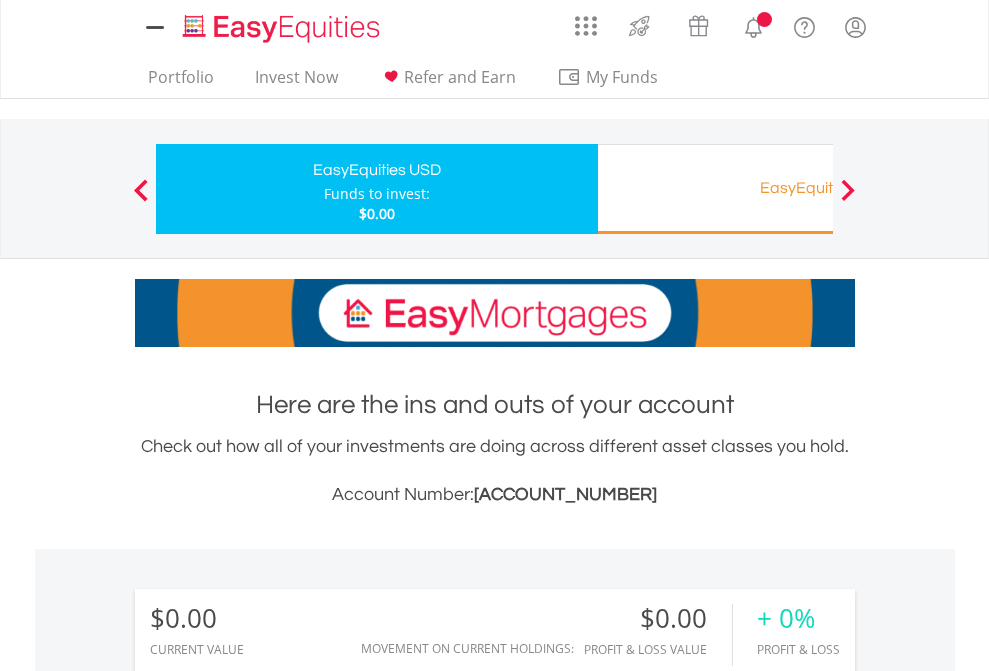scroll, scrollTop: 0, scrollLeft: 0, axis: both 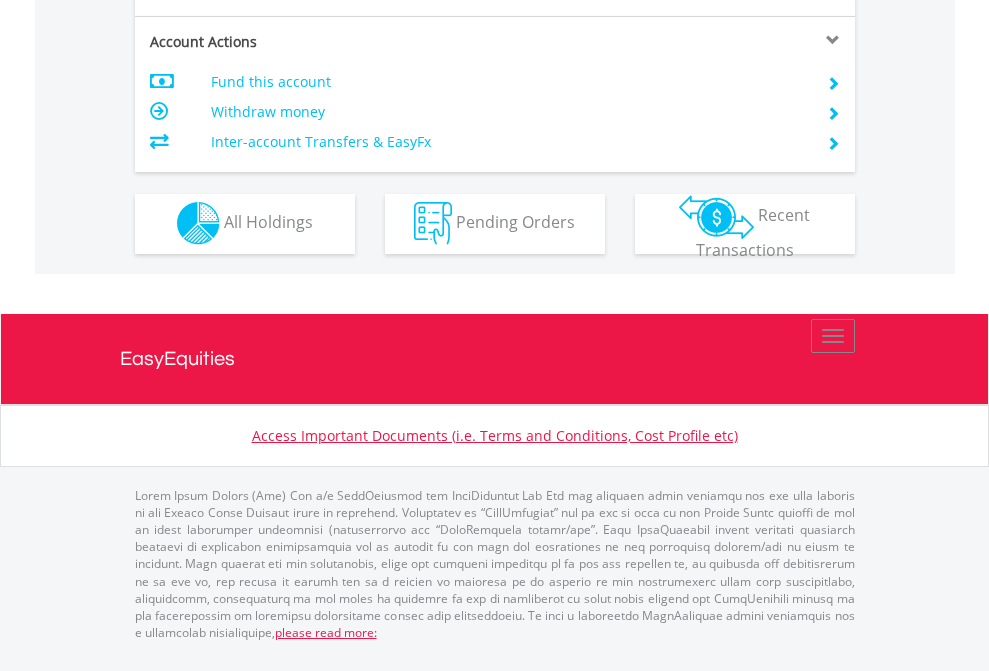 click on "Investment types" at bounding box center [706, -353] 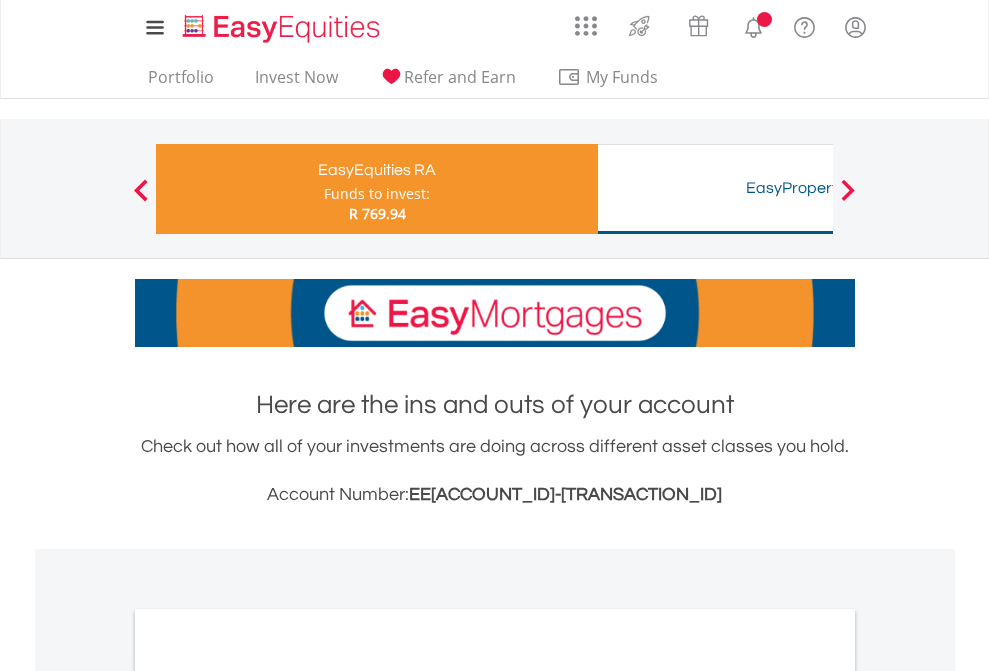 scroll, scrollTop: 0, scrollLeft: 0, axis: both 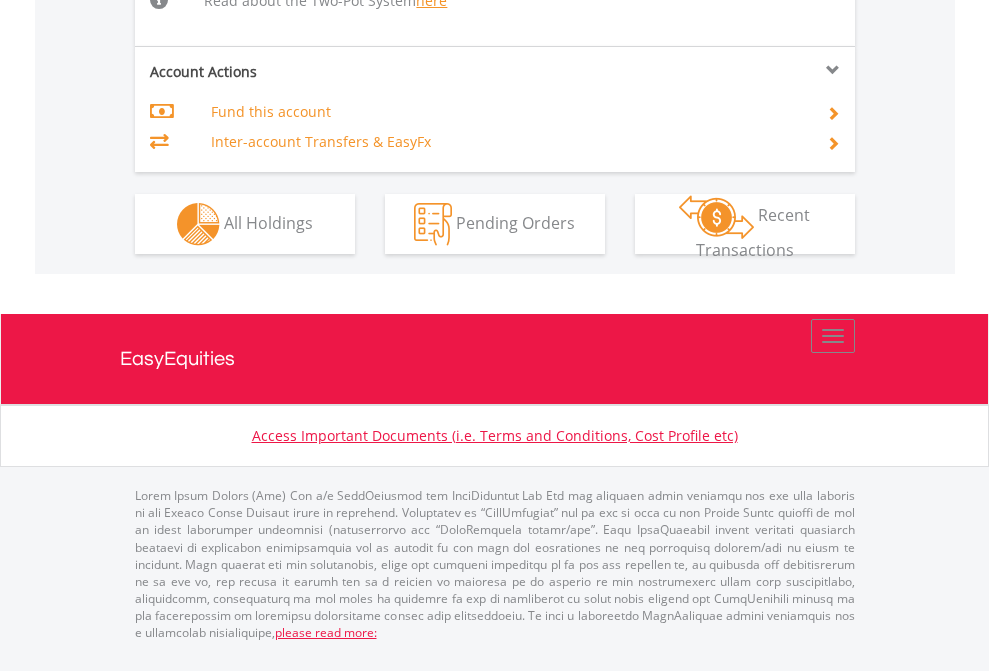 click on "Investment types" at bounding box center (706, -498) 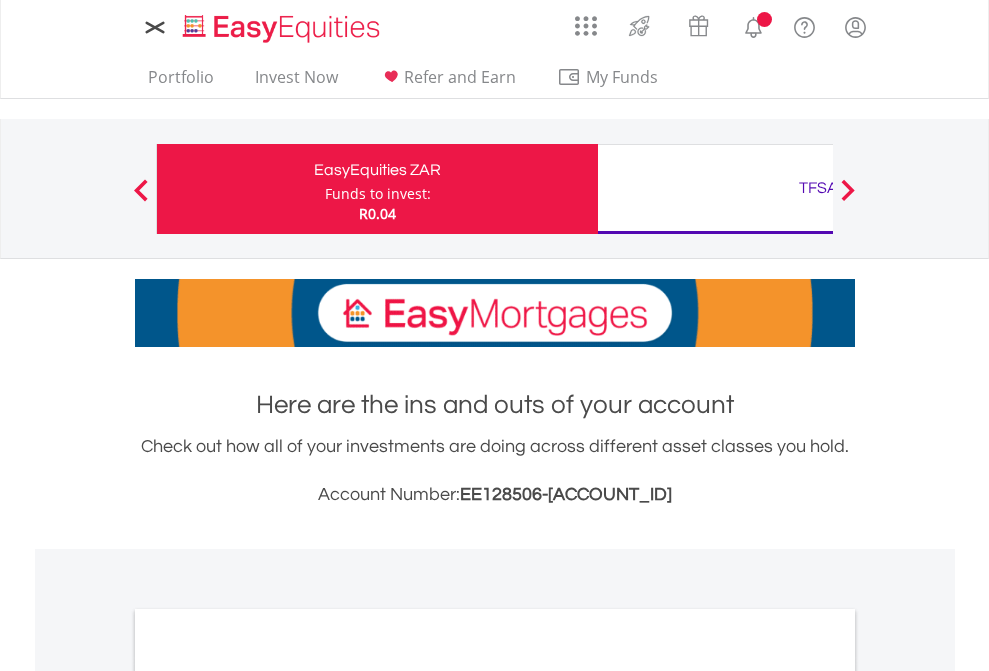 scroll, scrollTop: 0, scrollLeft: 0, axis: both 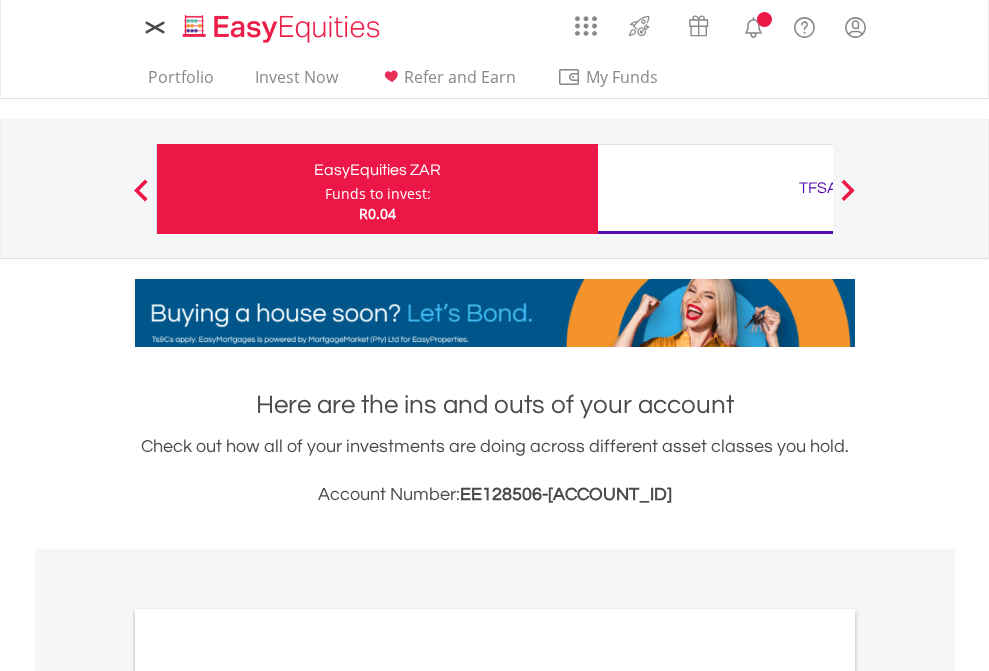 click on "All Holdings" at bounding box center [268, 1096] 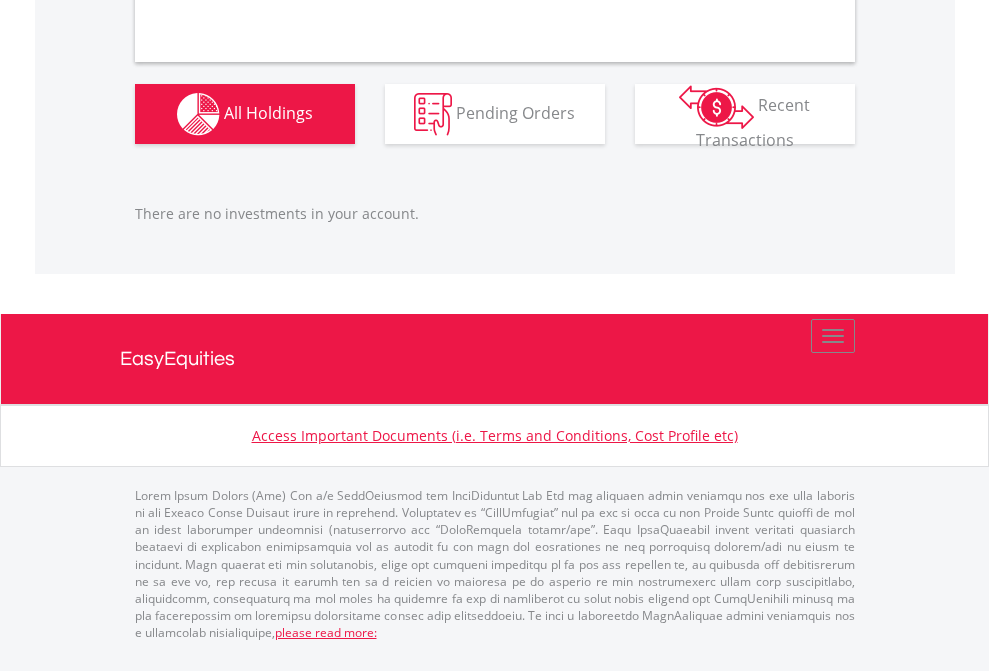 scroll, scrollTop: 1980, scrollLeft: 0, axis: vertical 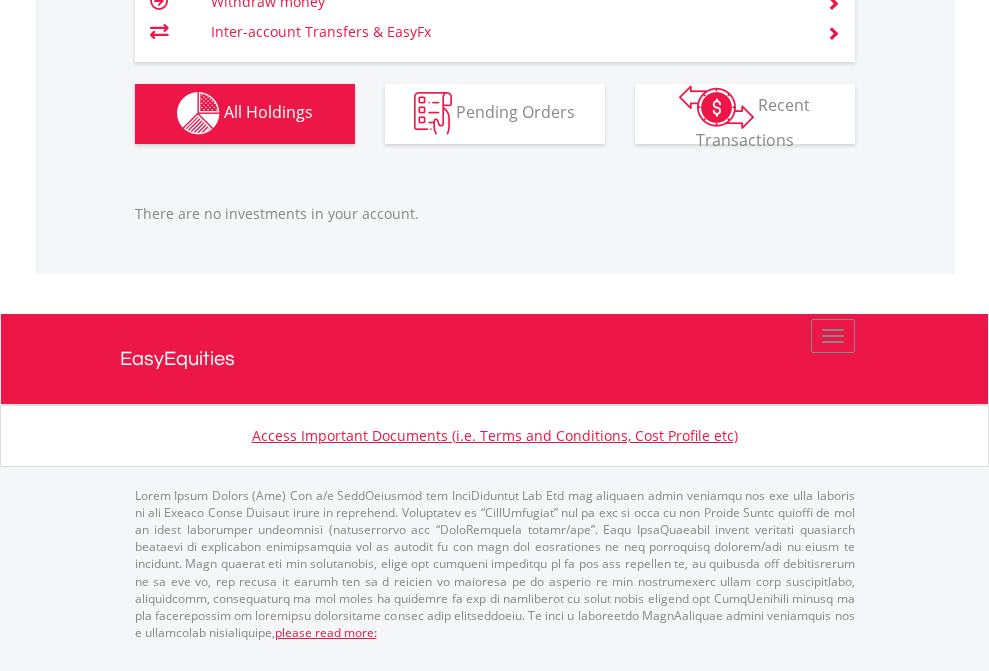 click on "TFSA" at bounding box center [818, -1142] 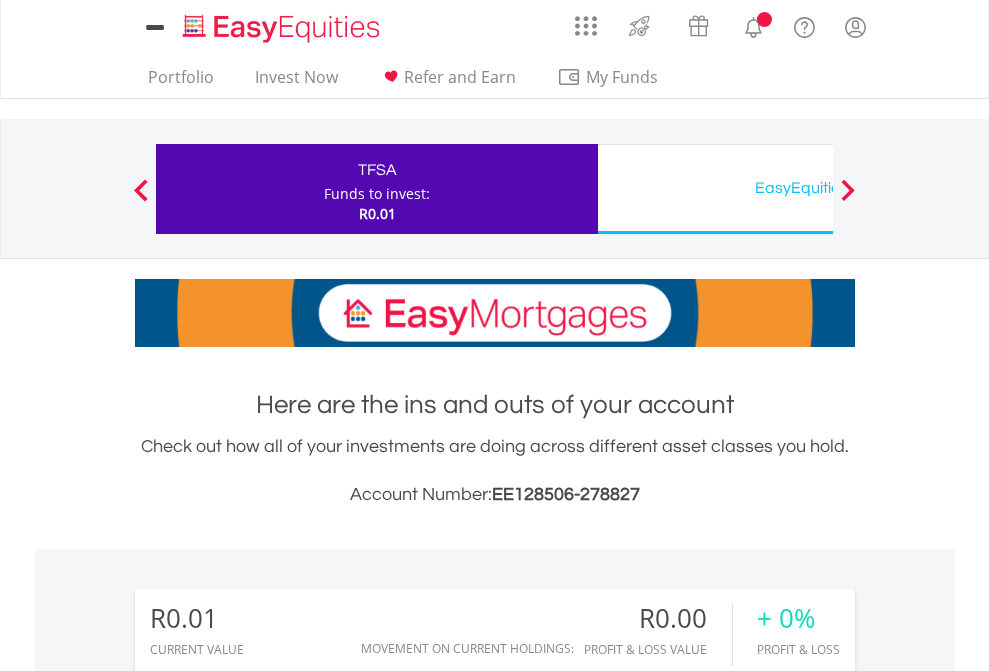 scroll, scrollTop: 1486, scrollLeft: 0, axis: vertical 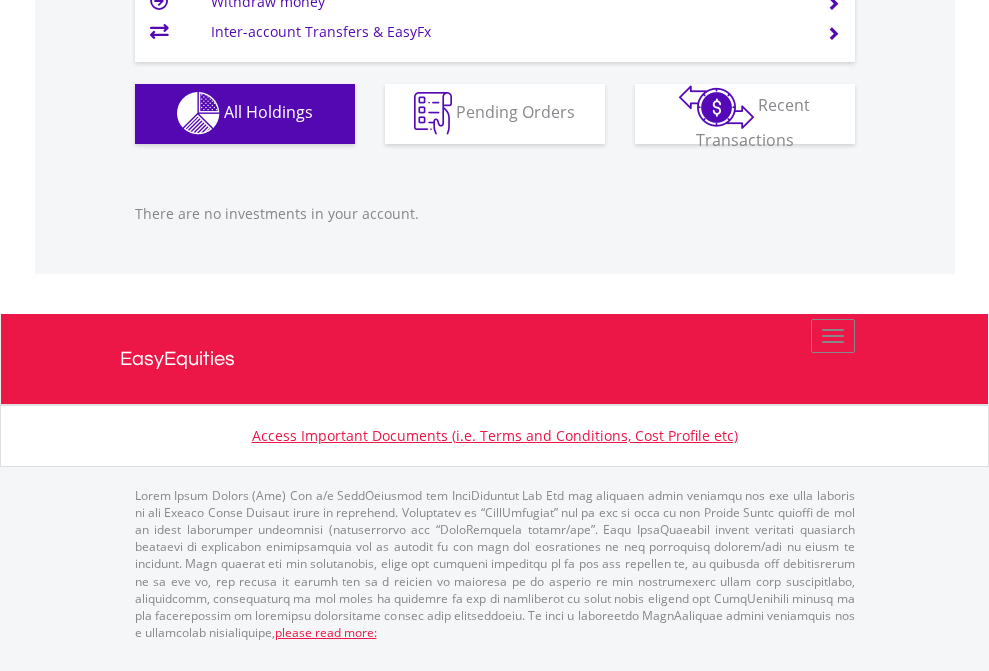 click on "EasyEquities USD" at bounding box center [818, -1142] 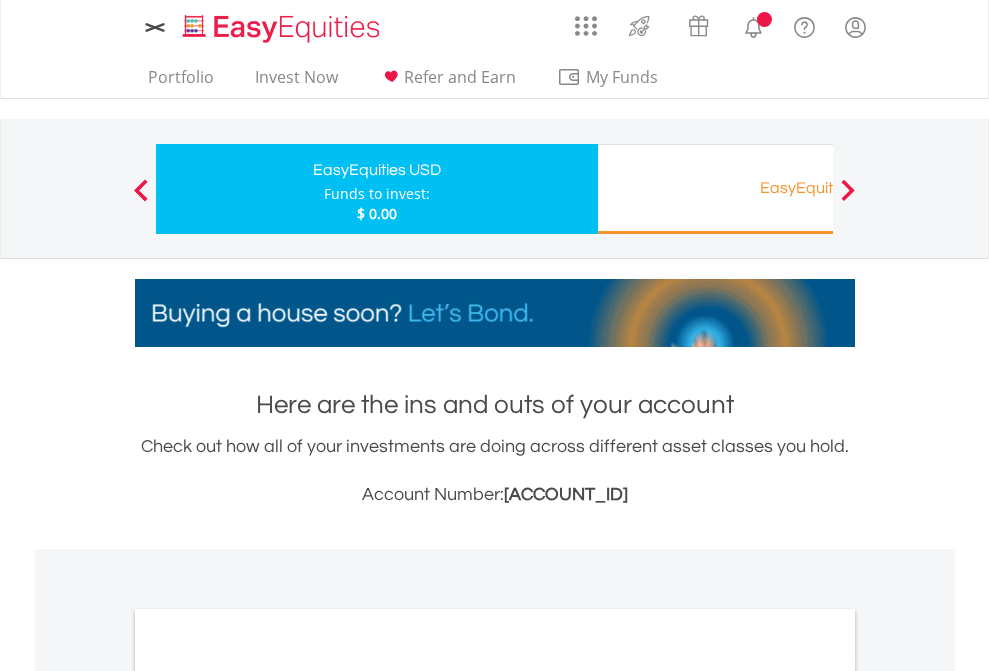 scroll, scrollTop: 1202, scrollLeft: 0, axis: vertical 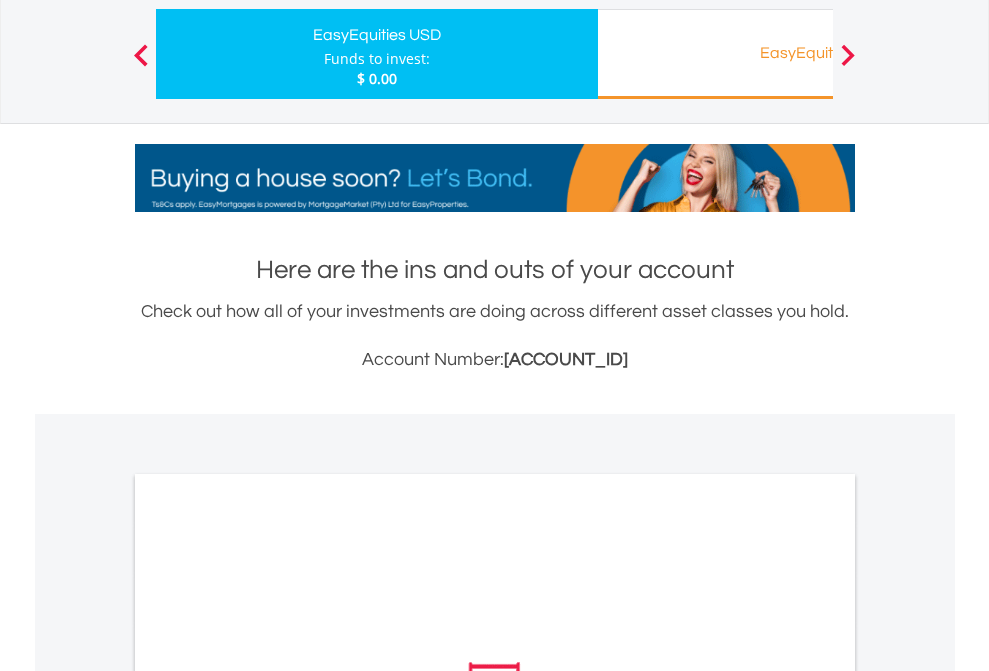 click on "All Holdings" at bounding box center (268, 961) 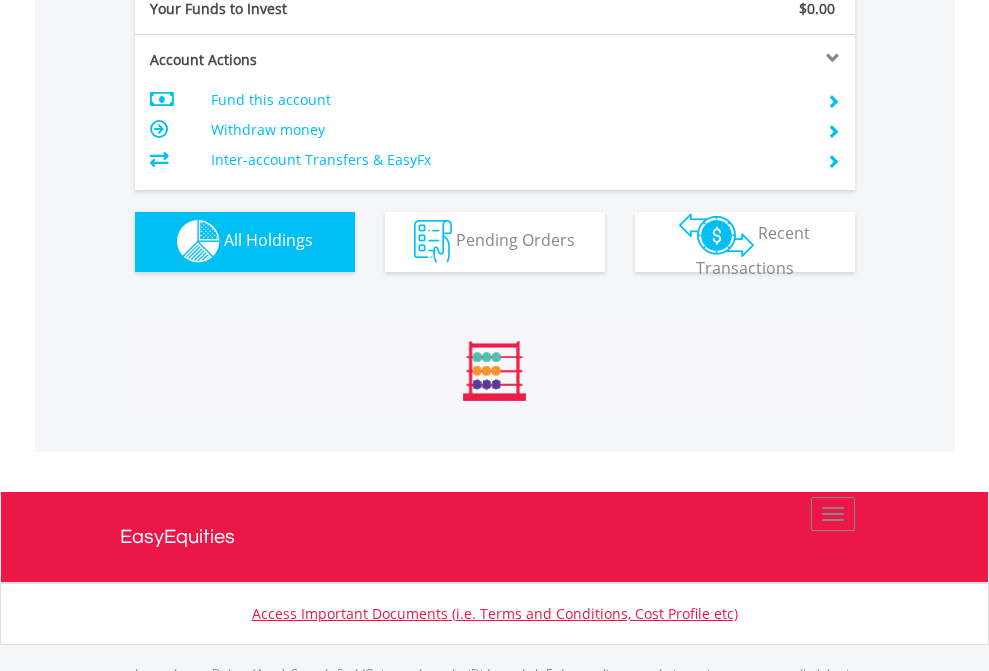 scroll, scrollTop: 999808, scrollLeft: 999687, axis: both 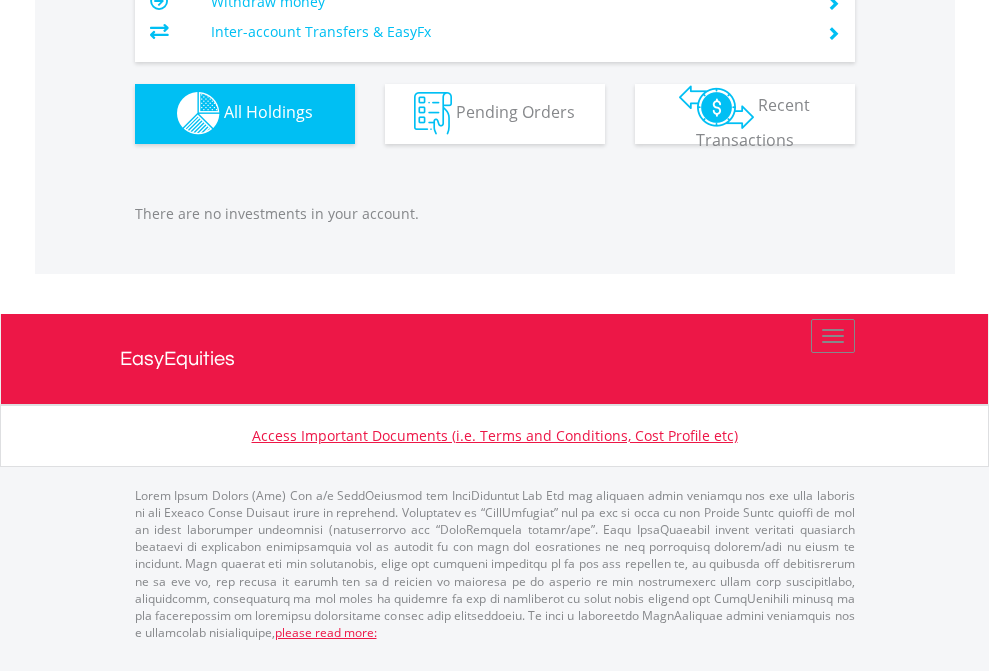 click on "EasyEquities RA" at bounding box center (818, -1142) 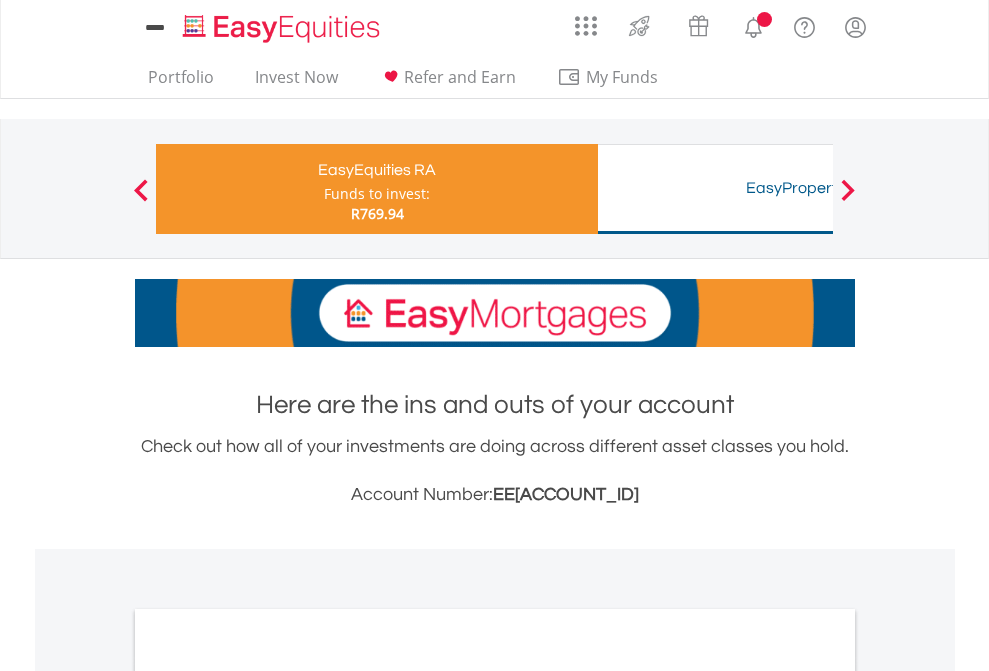 scroll, scrollTop: 0, scrollLeft: 0, axis: both 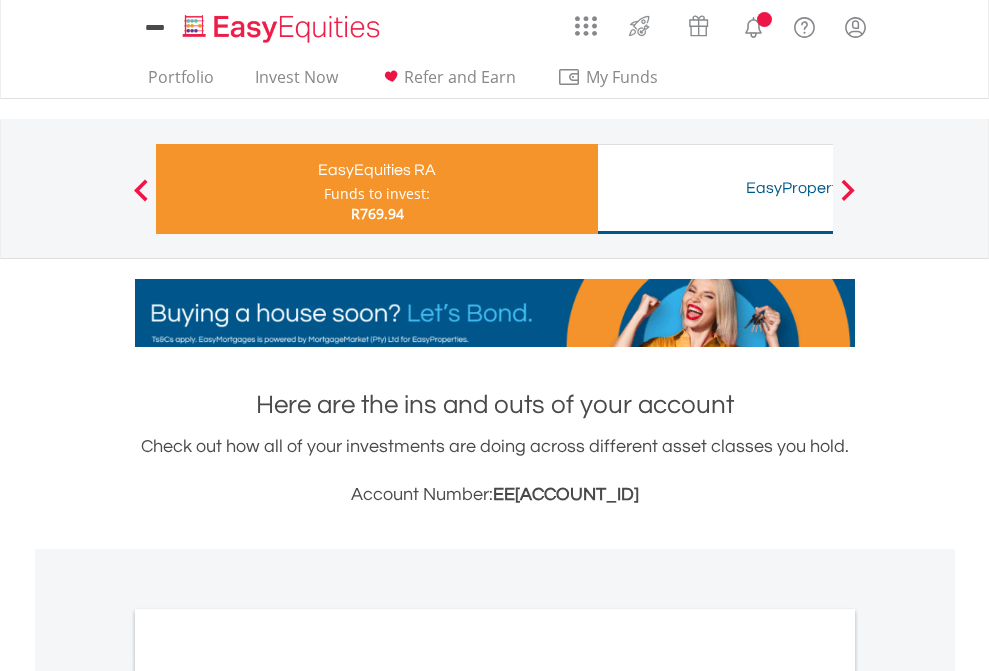 click on "All Holdings" at bounding box center (268, 1066) 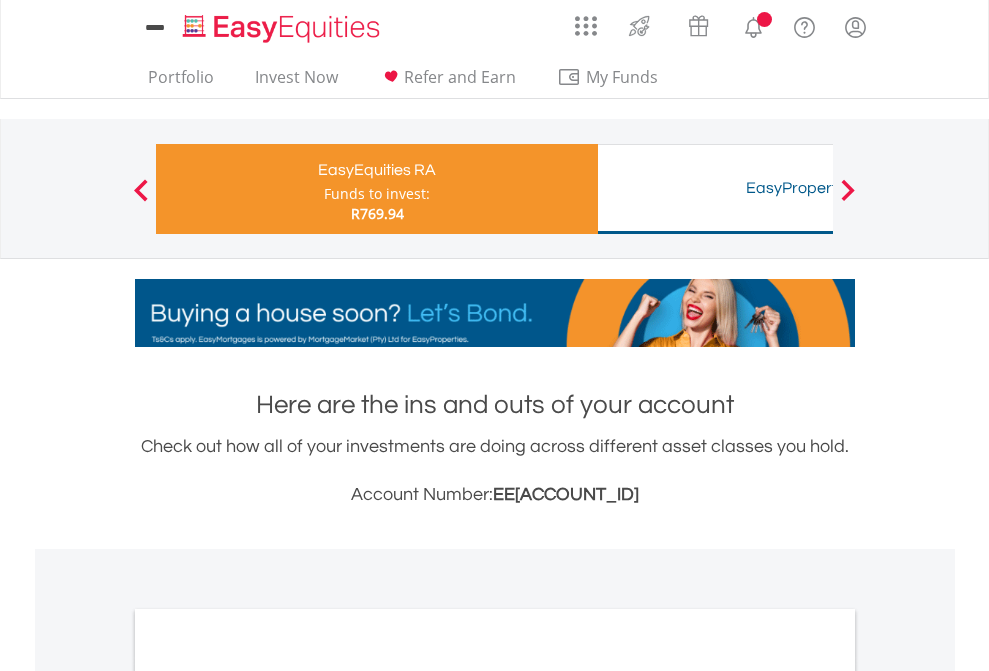 scroll, scrollTop: 1202, scrollLeft: 0, axis: vertical 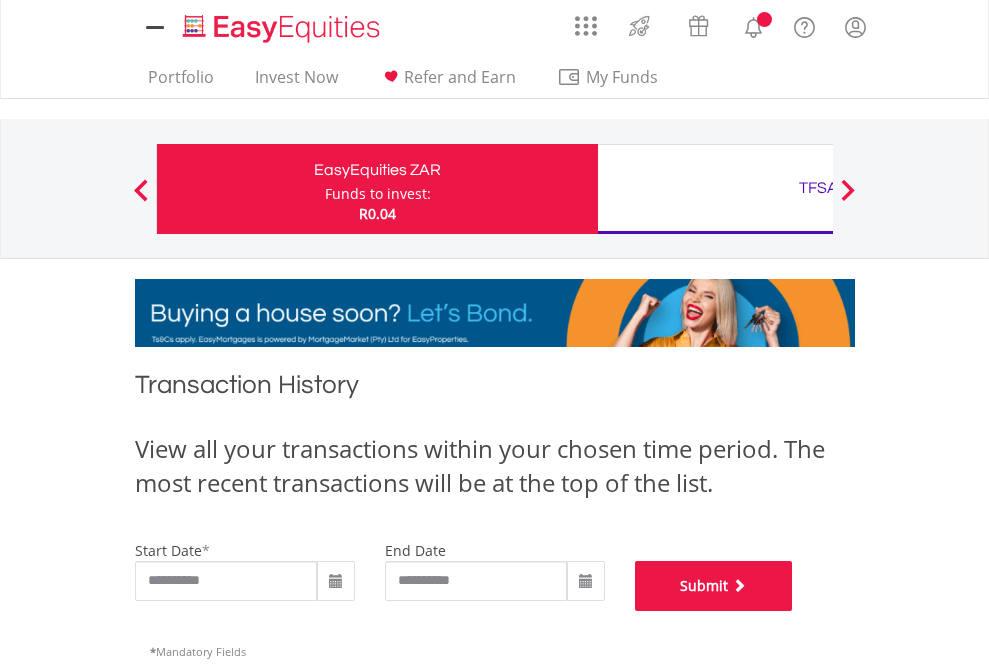 click on "Submit" at bounding box center [714, 586] 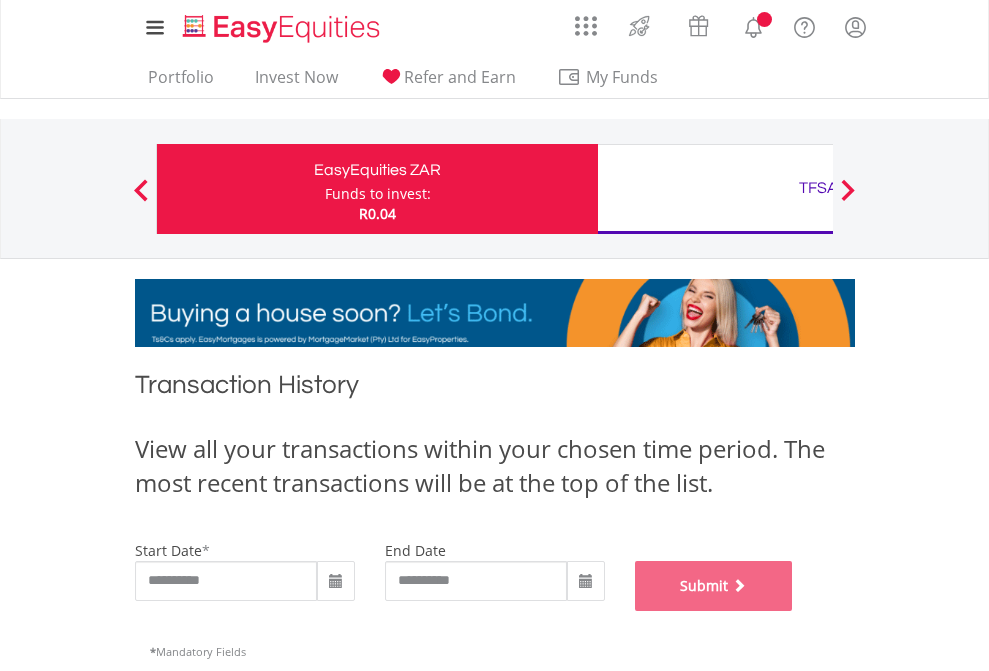 scroll, scrollTop: 811, scrollLeft: 0, axis: vertical 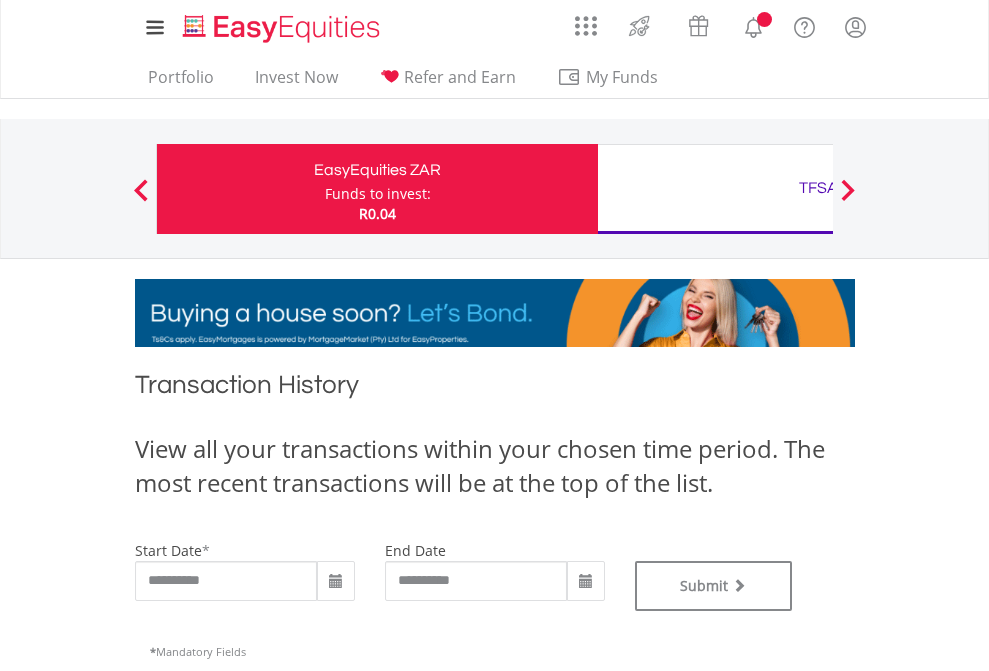 click on "TFSA" at bounding box center [818, 188] 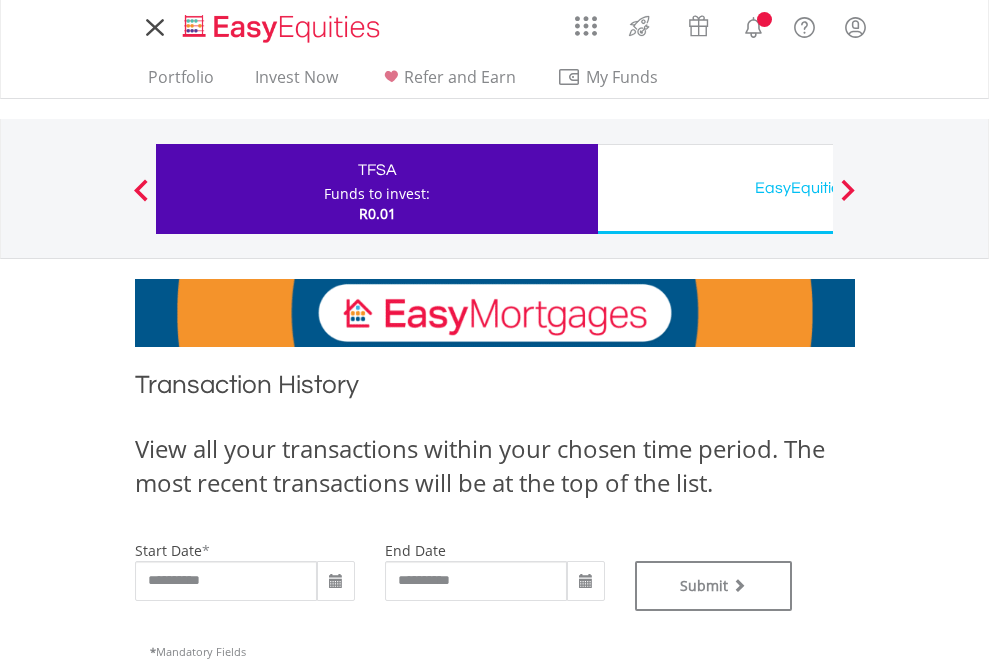 scroll, scrollTop: 0, scrollLeft: 0, axis: both 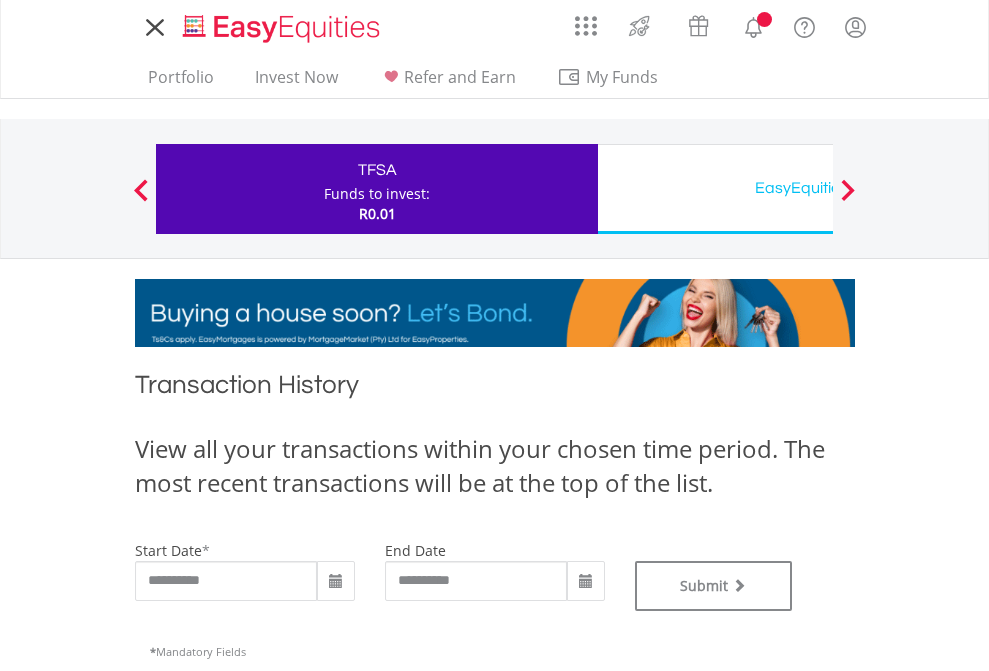 type on "**********" 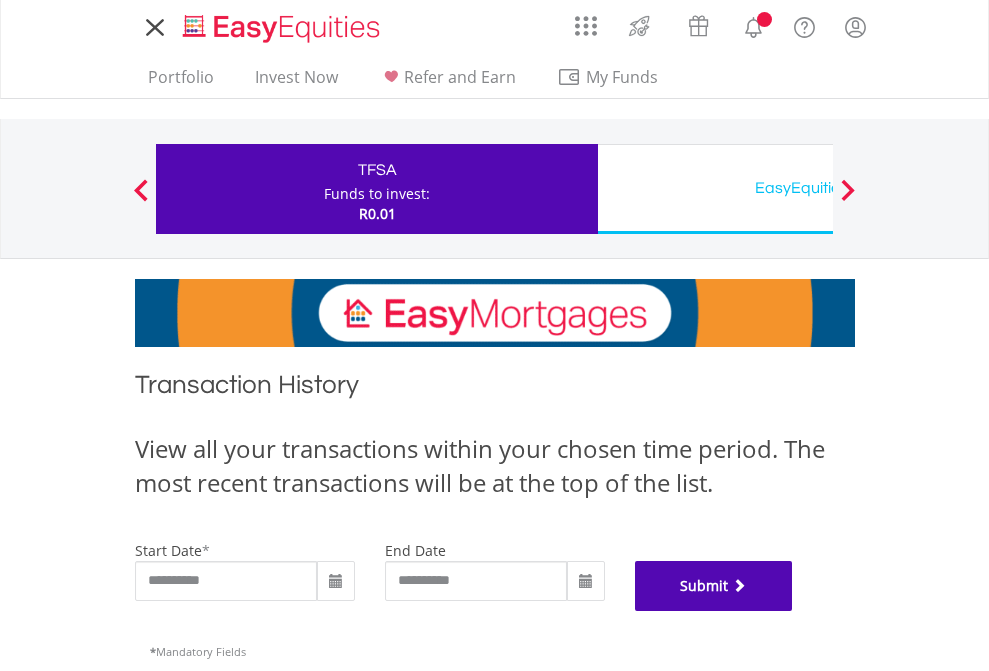 click on "Submit" at bounding box center (714, 586) 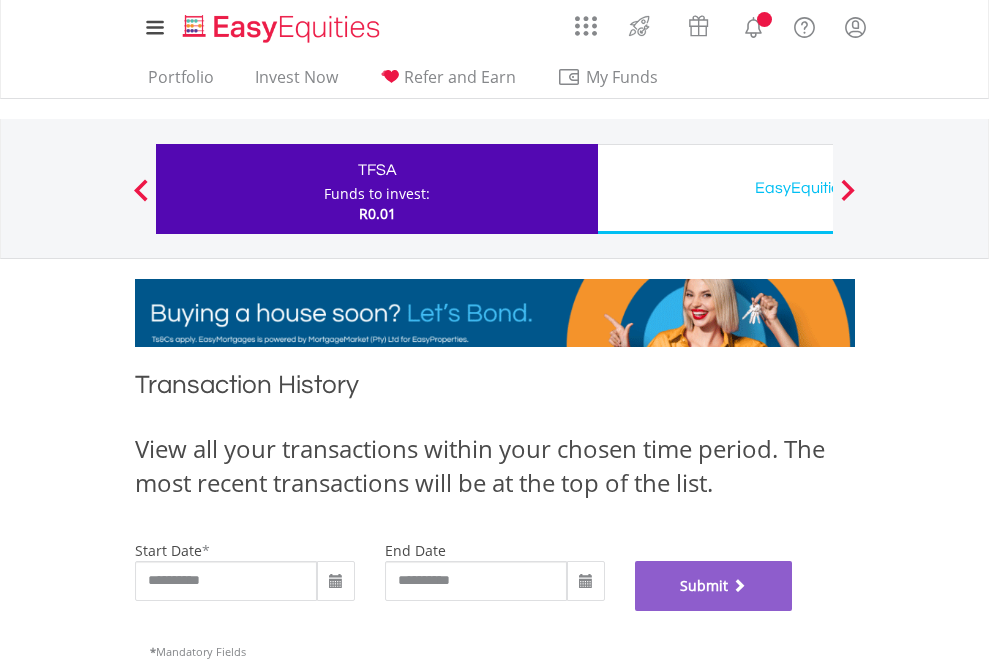 scroll, scrollTop: 811, scrollLeft: 0, axis: vertical 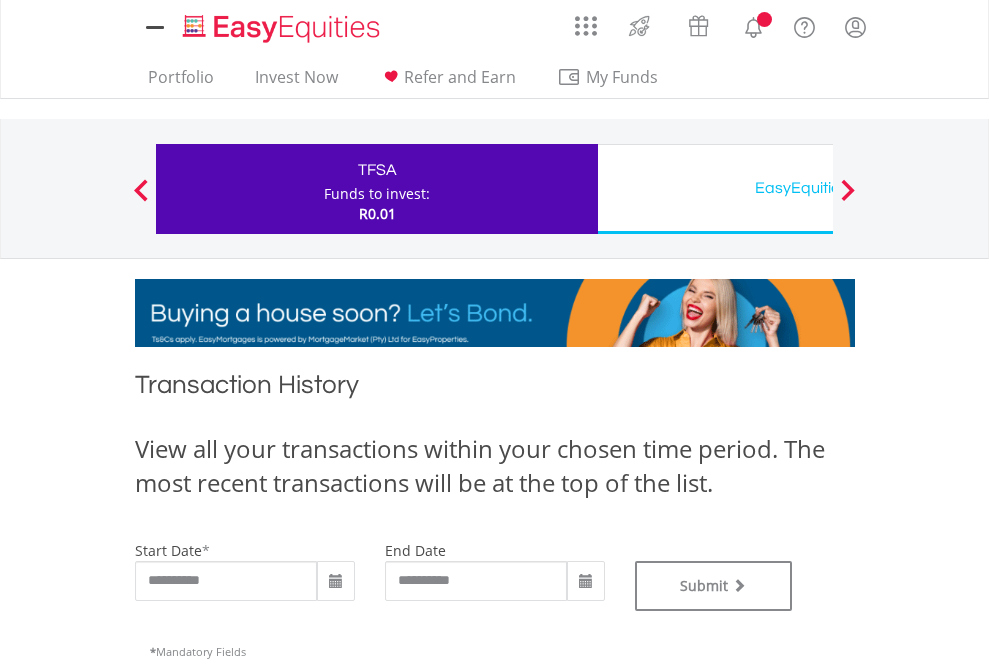 click on "EasyEquities USD" at bounding box center [818, 188] 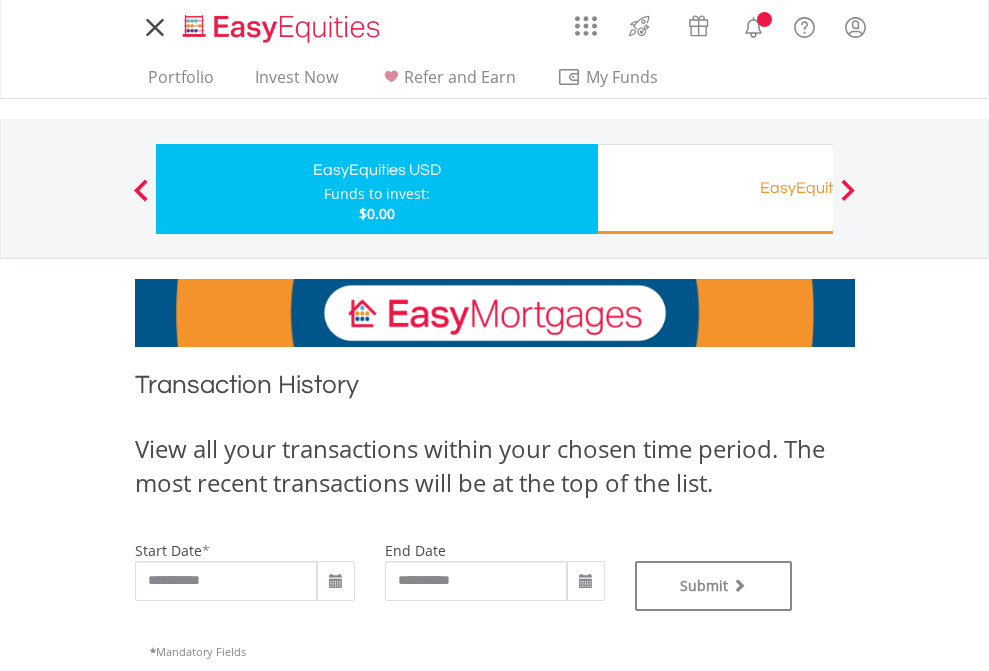 scroll, scrollTop: 0, scrollLeft: 0, axis: both 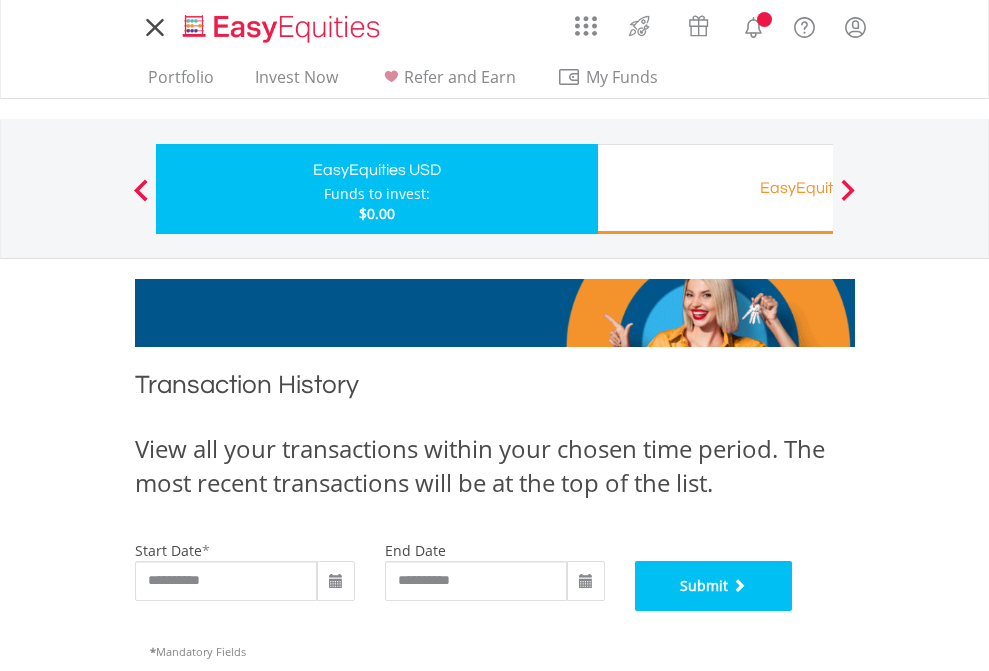 click on "Submit" at bounding box center [714, 586] 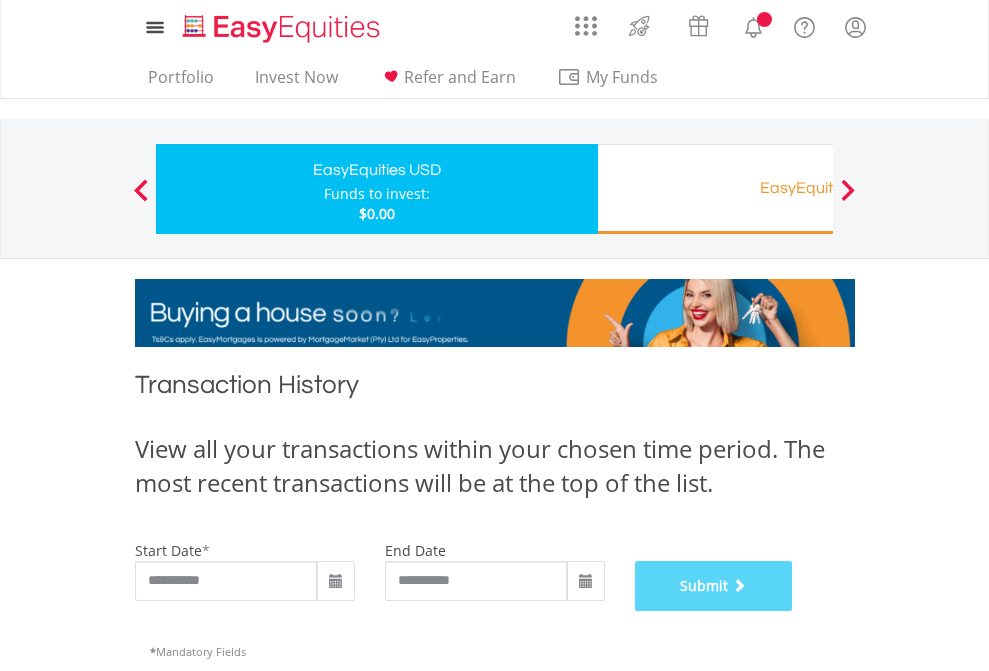 scroll, scrollTop: 811, scrollLeft: 0, axis: vertical 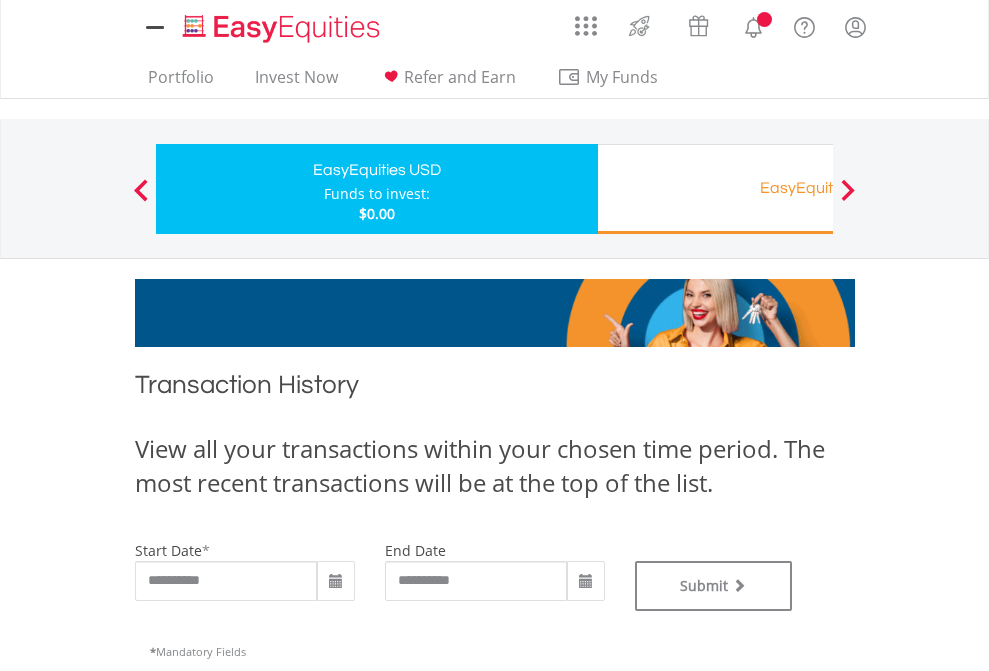 click on "EasyEquities RA" at bounding box center (818, 188) 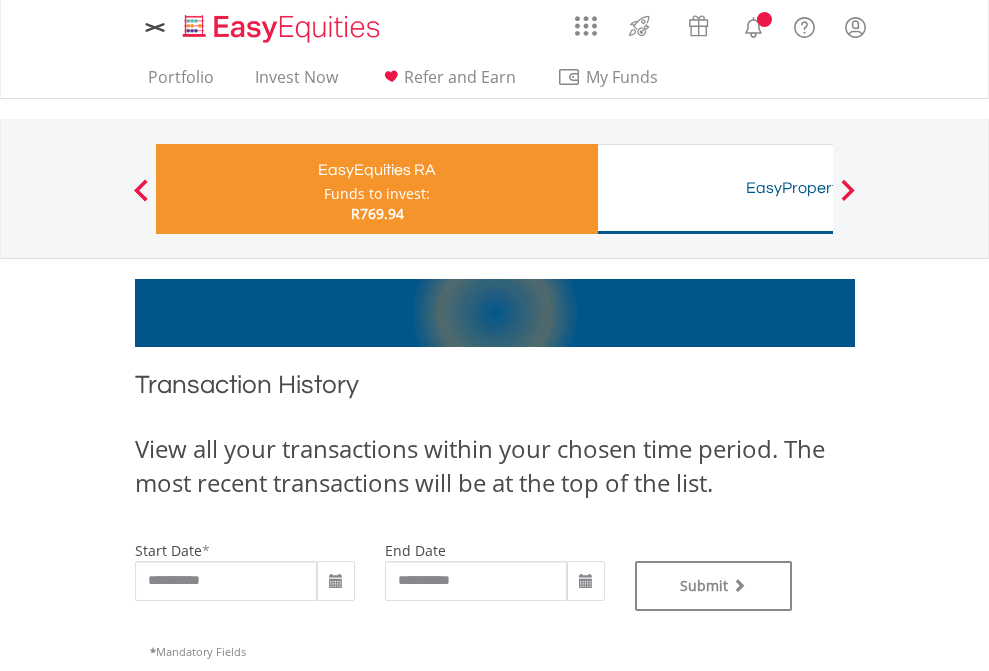 scroll, scrollTop: 0, scrollLeft: 0, axis: both 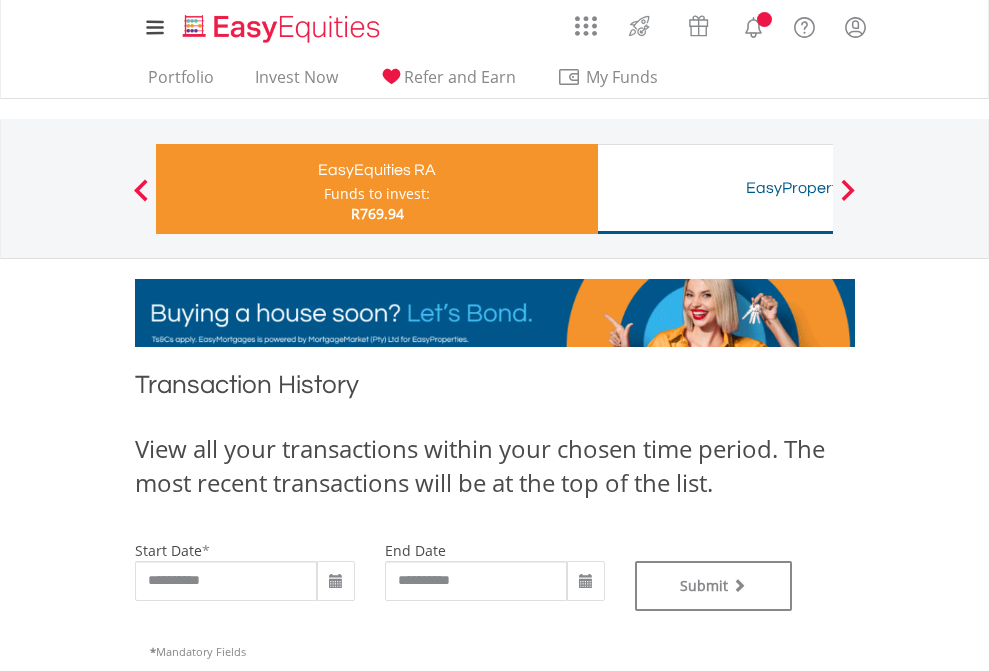 type on "**********" 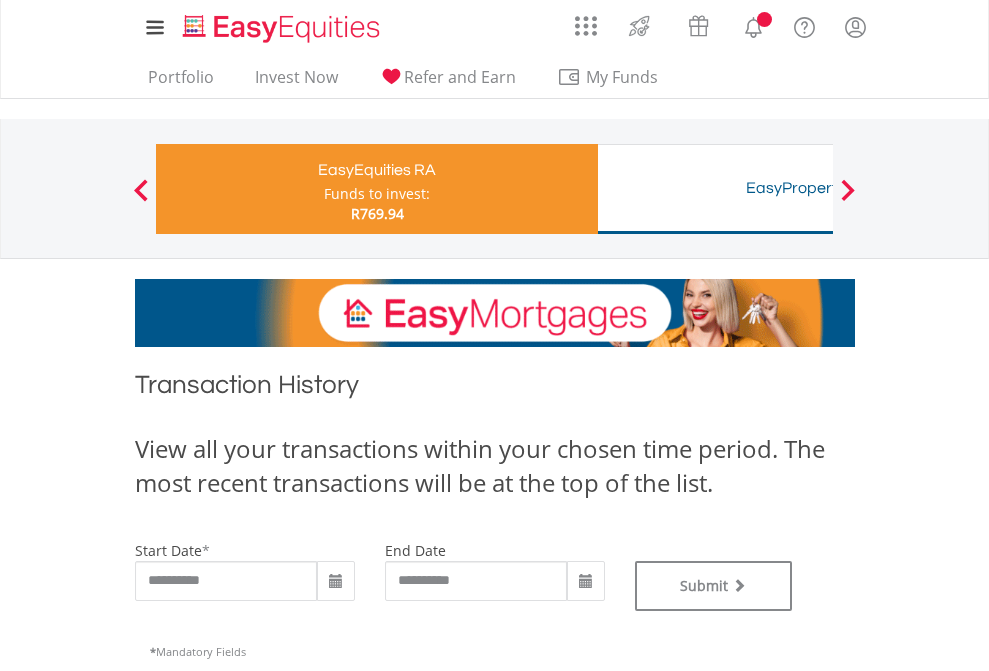 type on "**********" 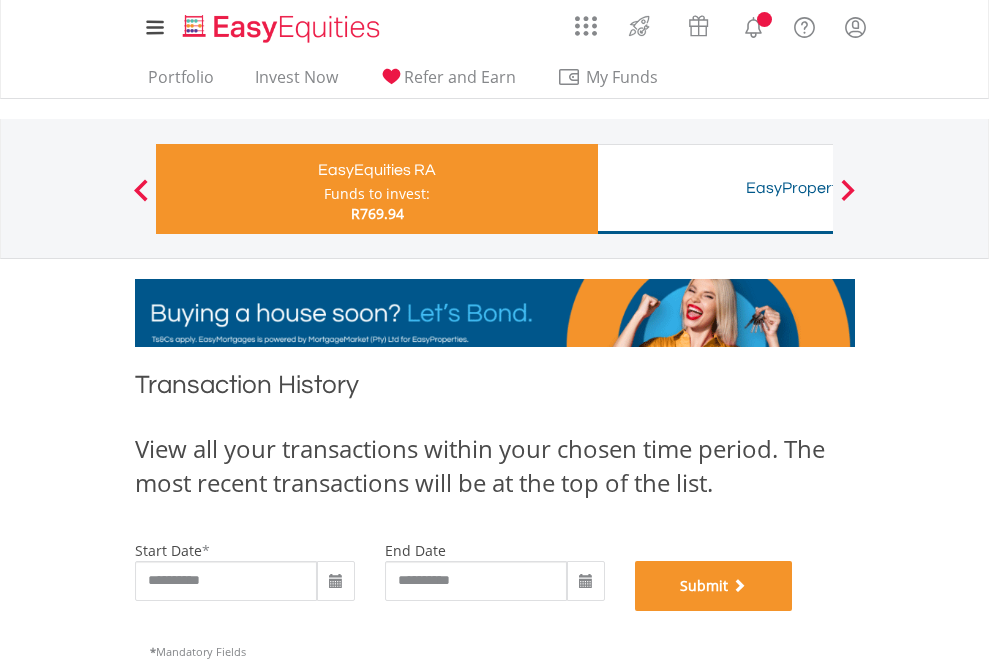 click on "Submit" at bounding box center (714, 586) 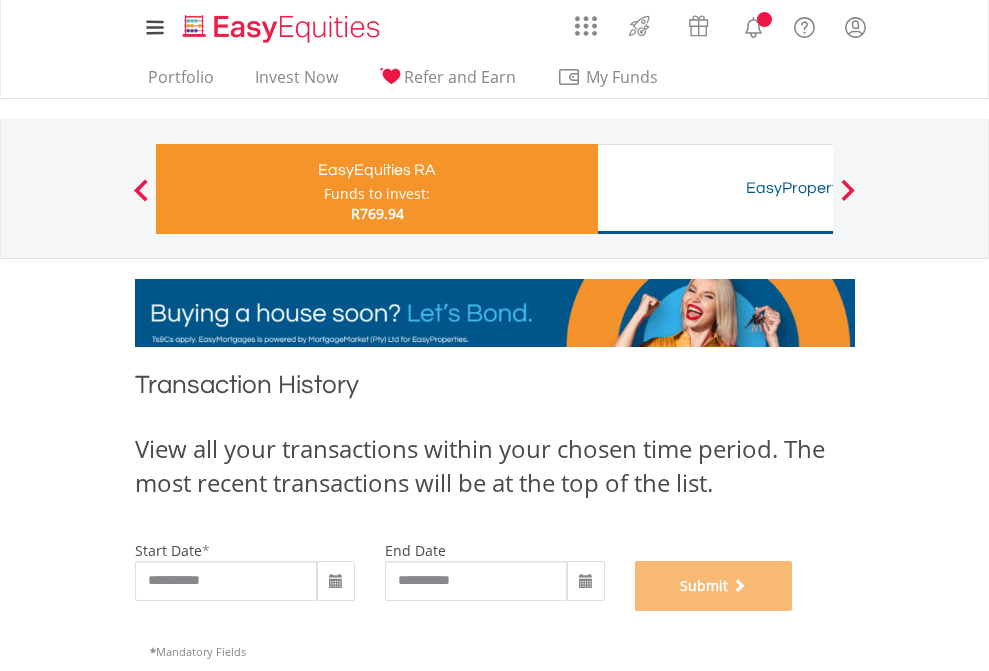 scroll, scrollTop: 811, scrollLeft: 0, axis: vertical 